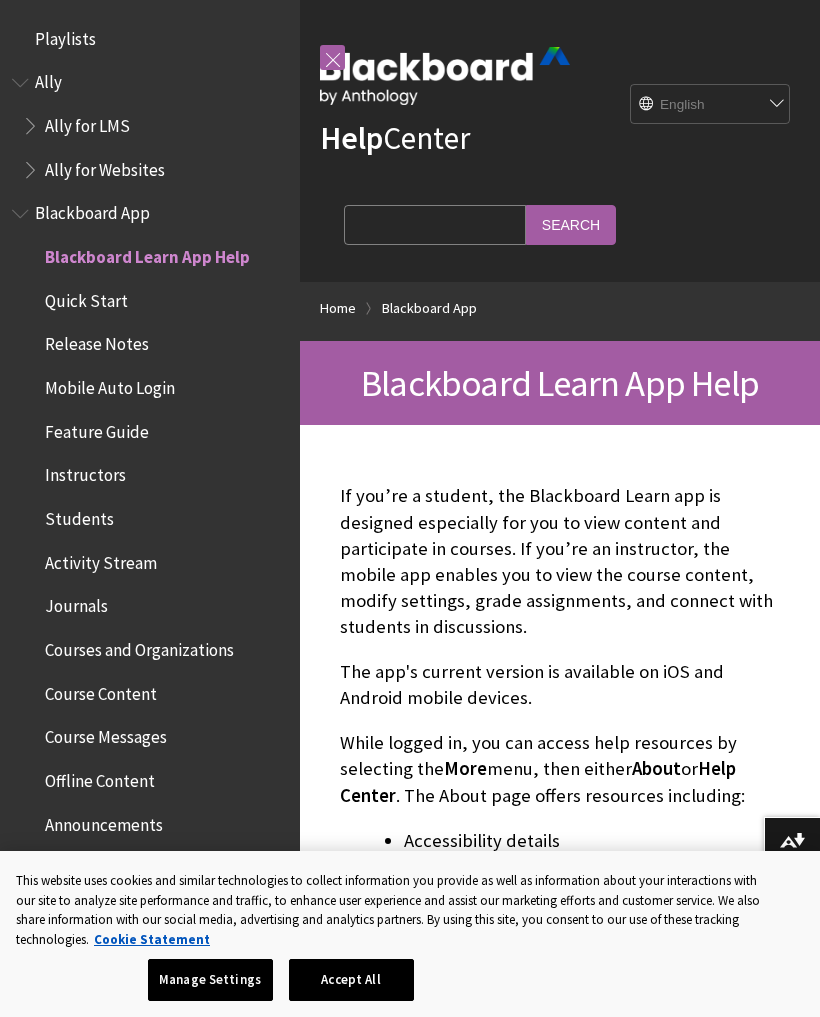 scroll, scrollTop: 97, scrollLeft: 0, axis: vertical 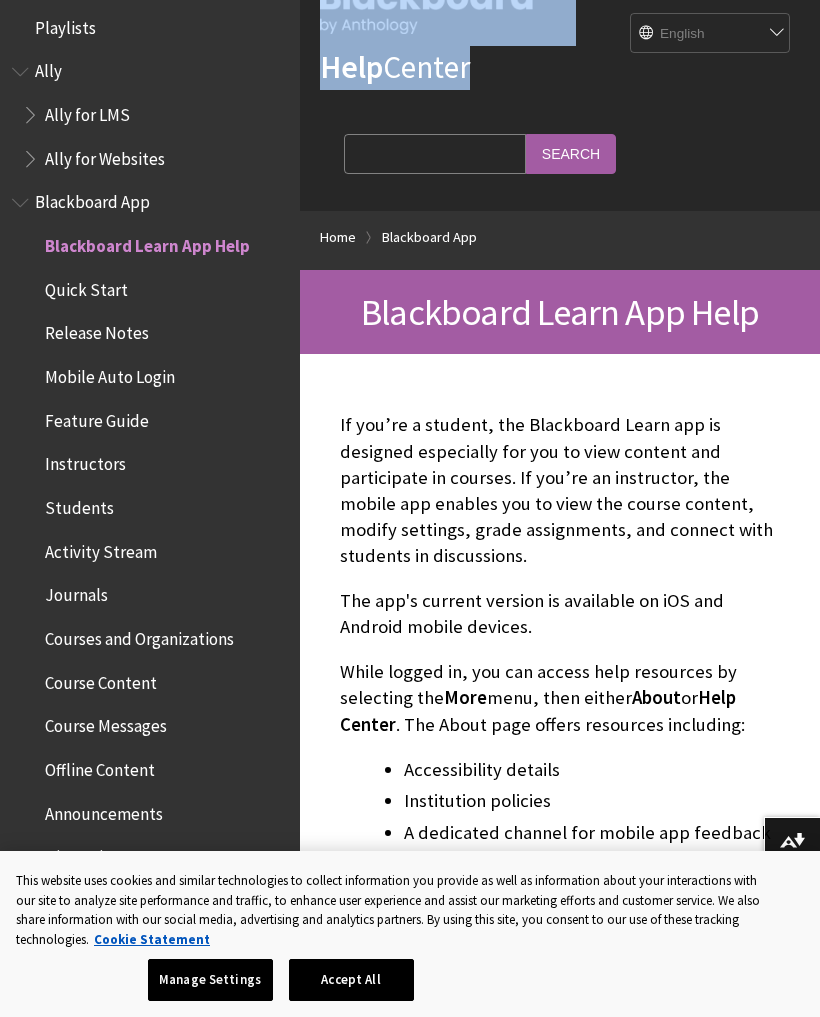click on "If you’re a student, the Blackboard Learn app is designed especially for you to view content and participate in courses. If you’re an instructor, the mobile app enables you to view the course content, modify settings, grade assignments, and connect with students in discussions." at bounding box center [560, 490] 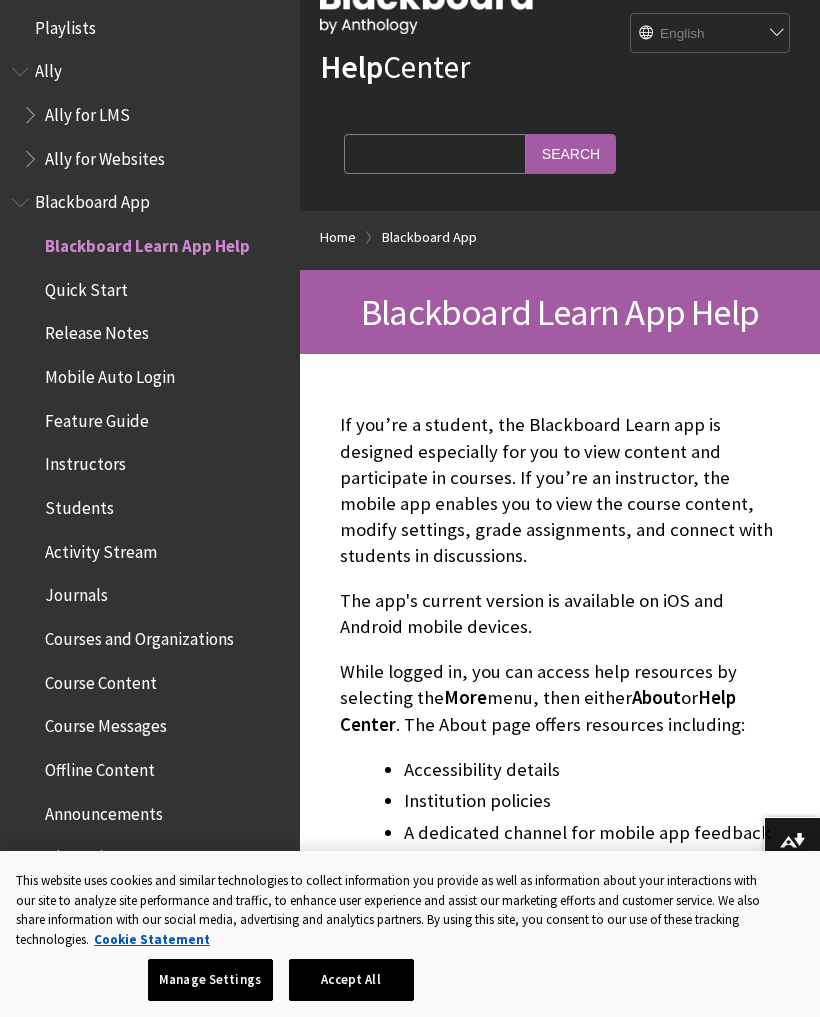 click on "If you’re a student, the Blackboard Learn app is designed especially for you to view content and participate in courses. If you’re an instructor, the mobile app enables you to view the course content, modify settings, grade assignments, and connect with students in discussions." at bounding box center [560, 490] 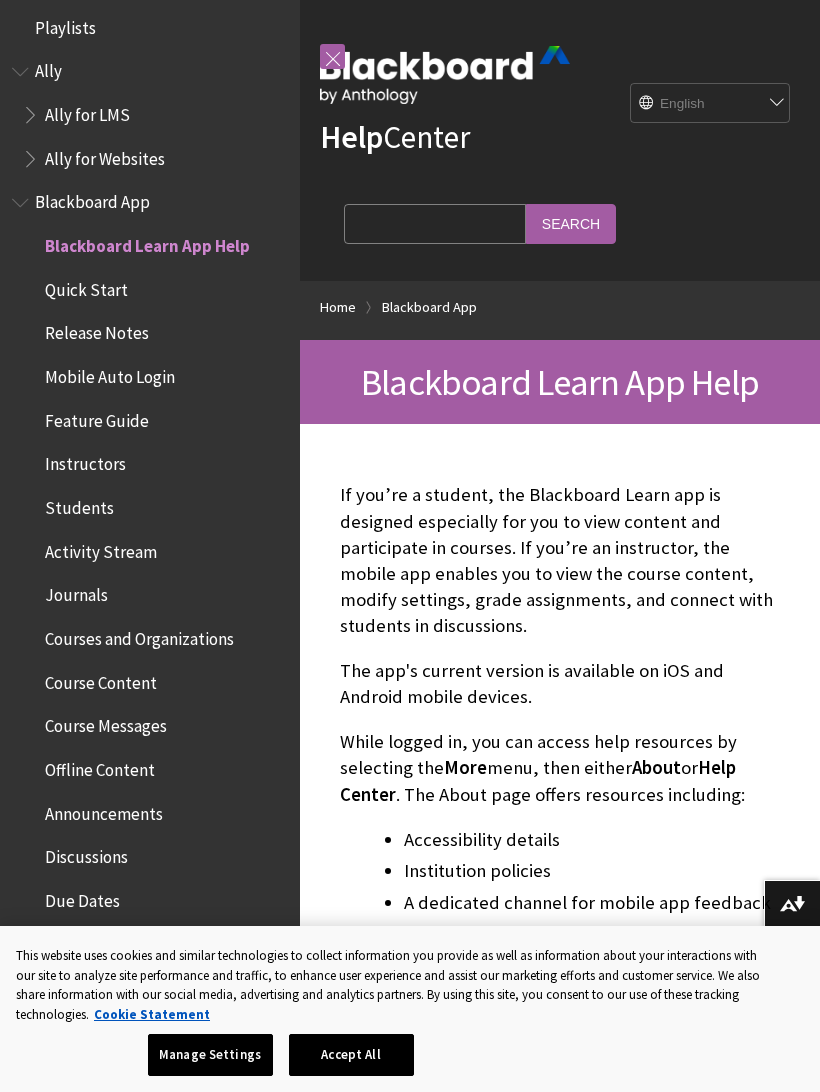 scroll, scrollTop: 0, scrollLeft: 0, axis: both 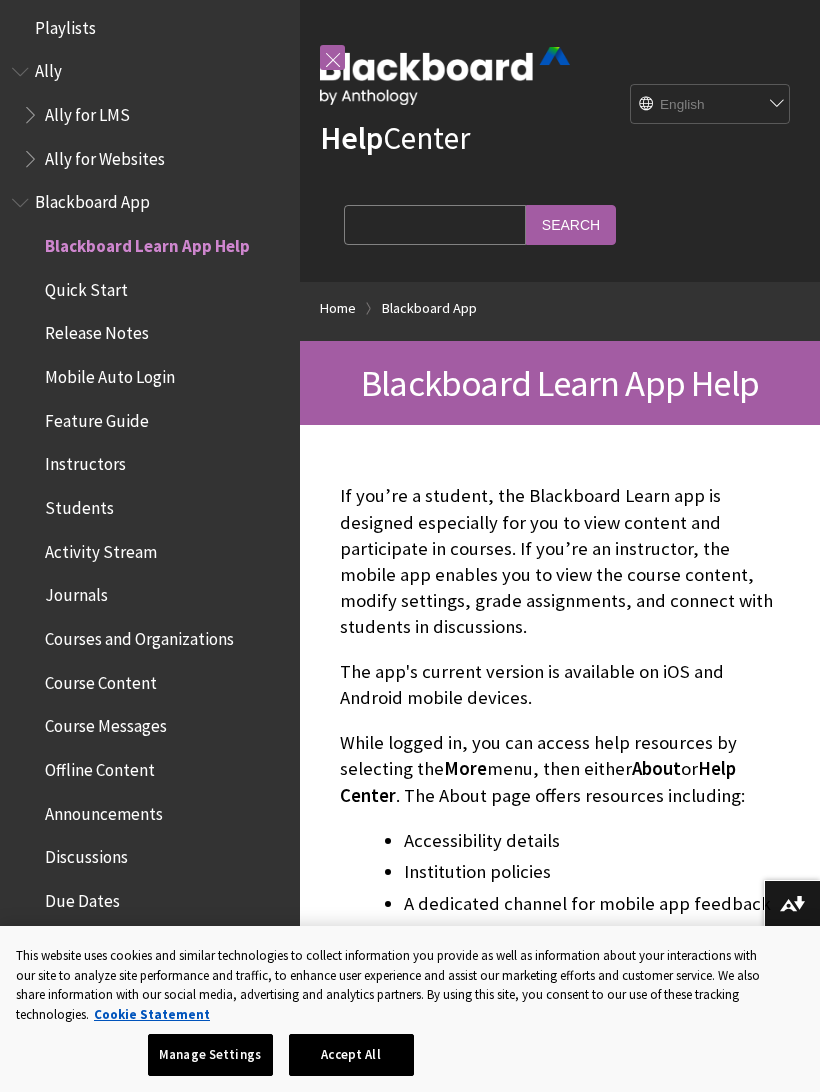click on "More About" at bounding box center (560, 1033) 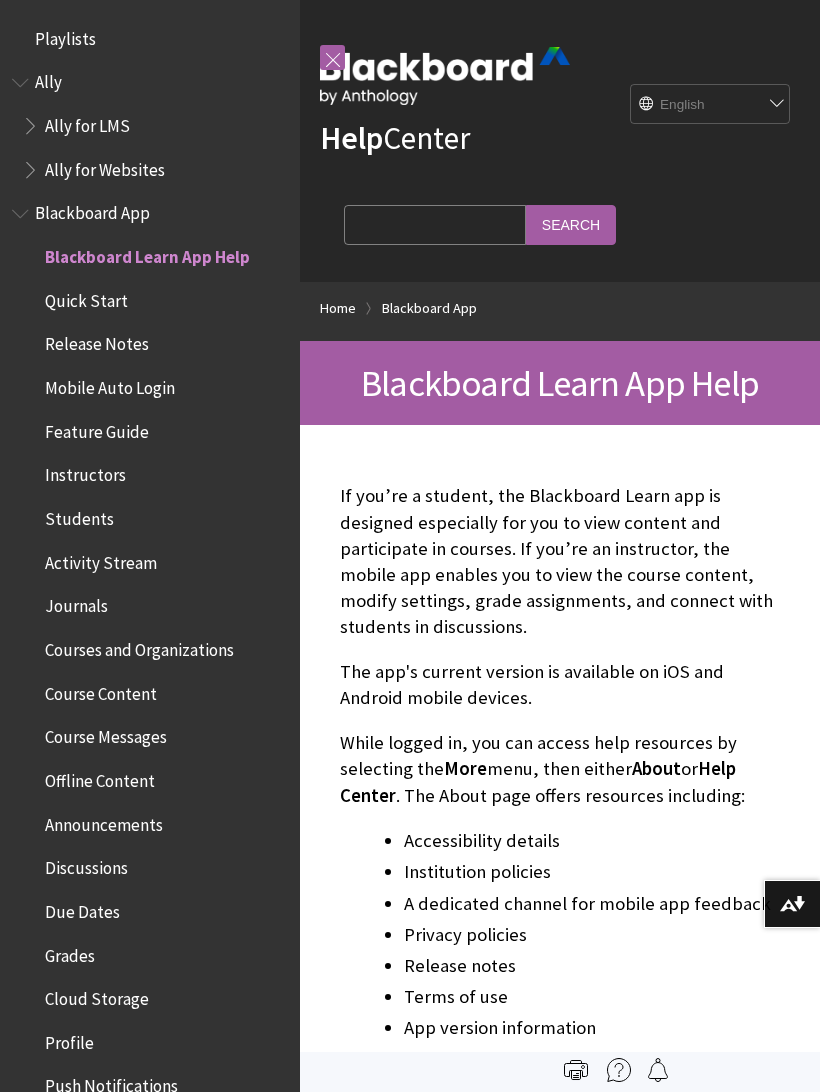 scroll, scrollTop: 0, scrollLeft: 0, axis: both 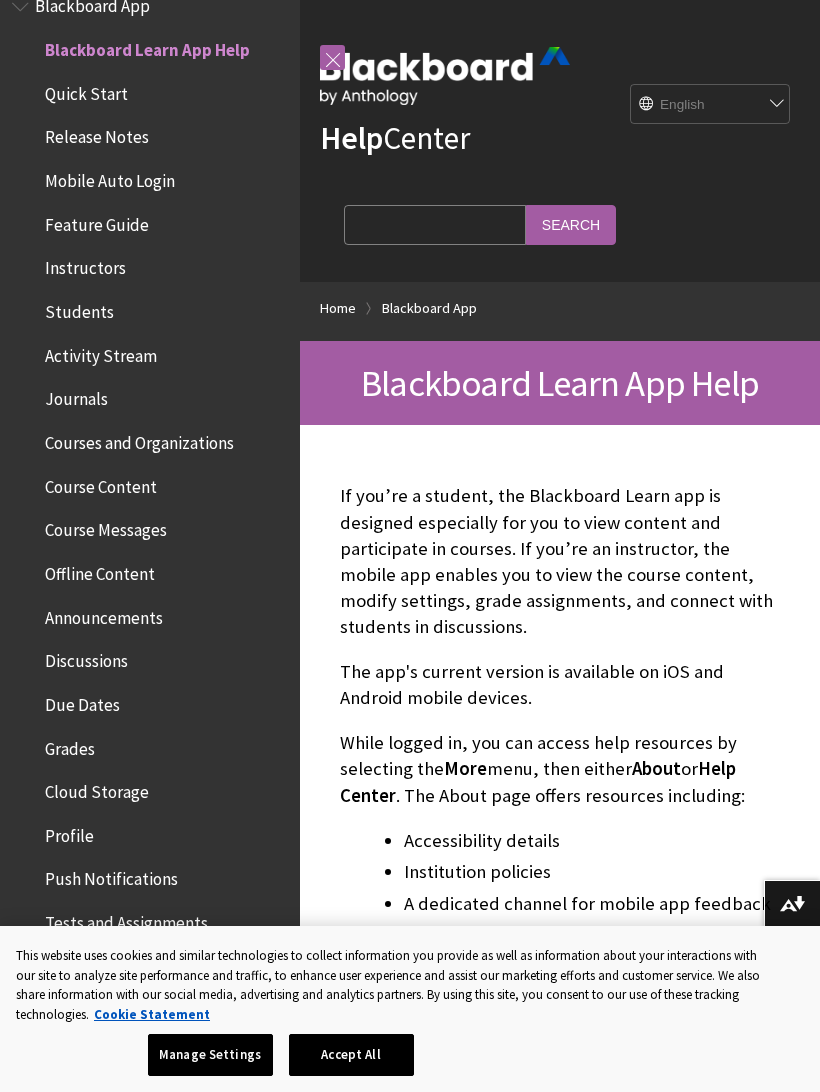 click on "Blackboard App" at bounding box center [429, 308] 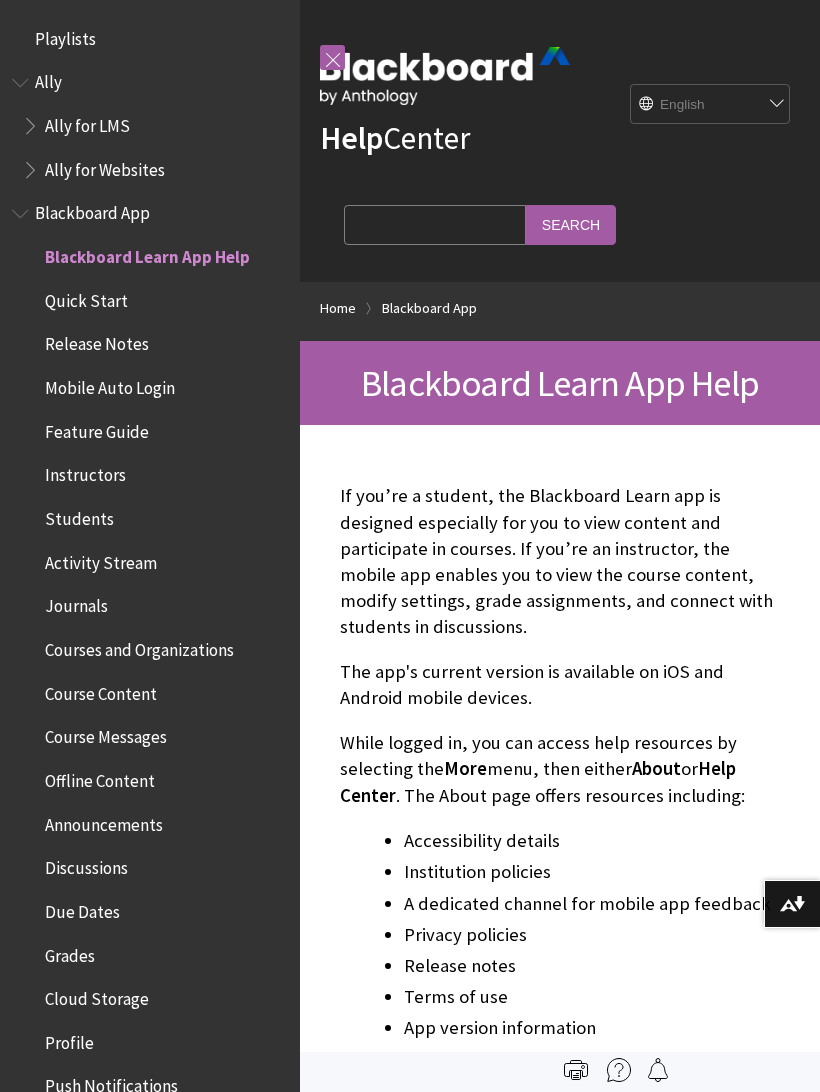 scroll, scrollTop: 0, scrollLeft: 0, axis: both 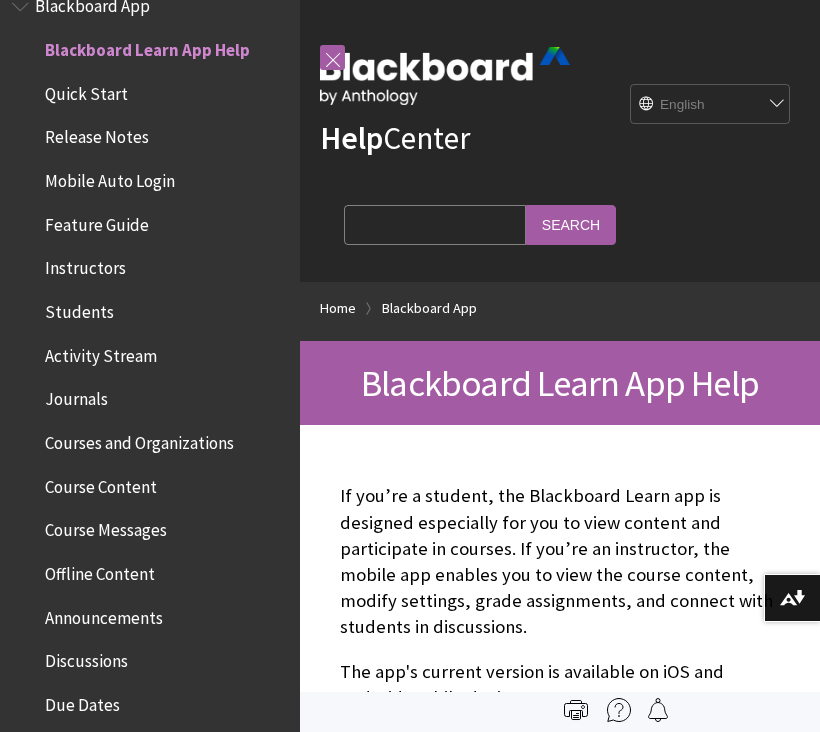 click on "Home
Blackboard App" at bounding box center [560, 311] 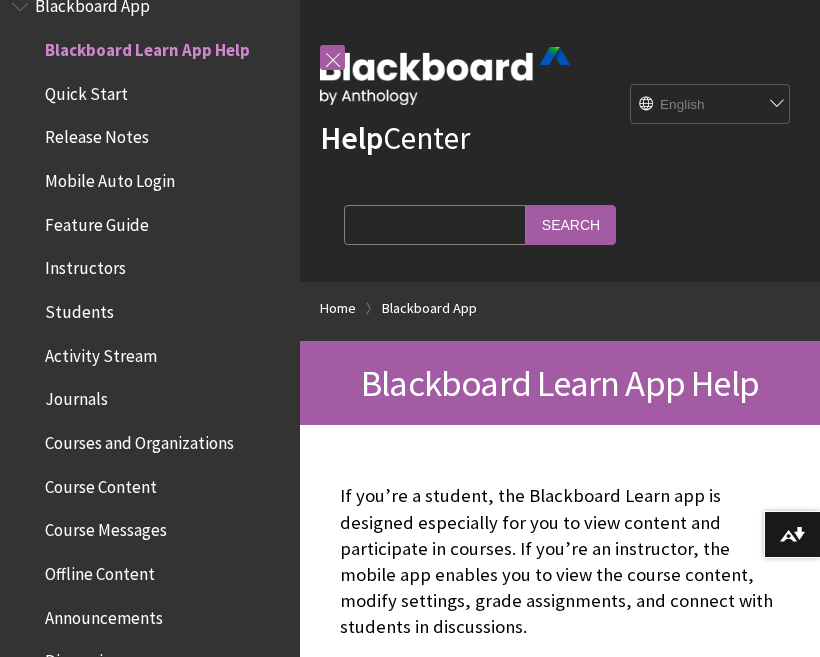 click on "Blackboard Learn App Help" at bounding box center [560, 383] 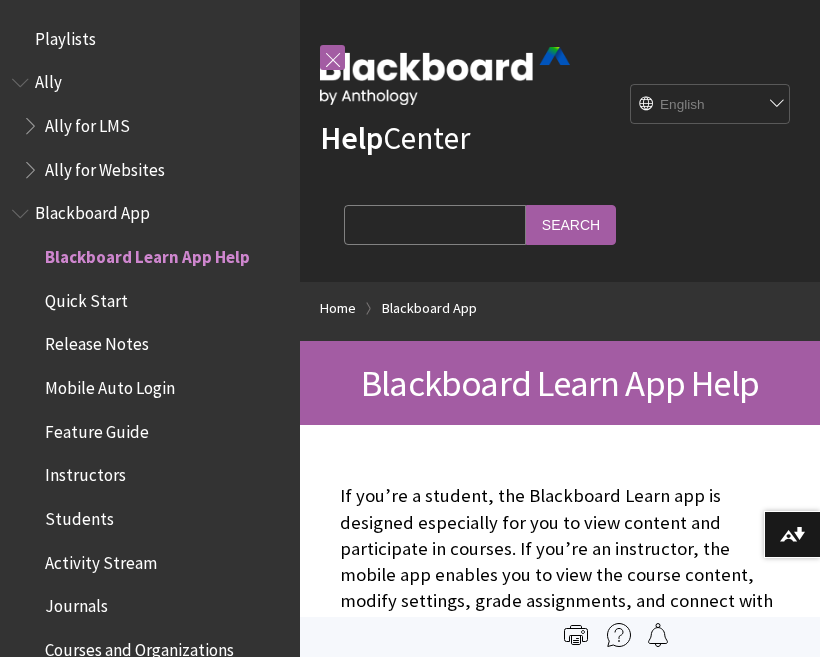 scroll, scrollTop: 0, scrollLeft: 0, axis: both 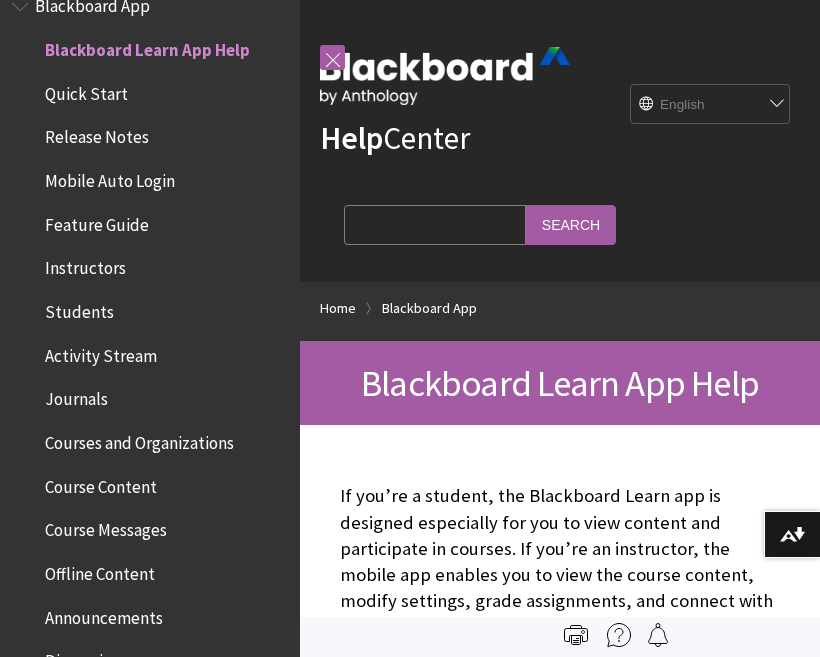 click on "Home
Blackboard App" at bounding box center (560, 311) 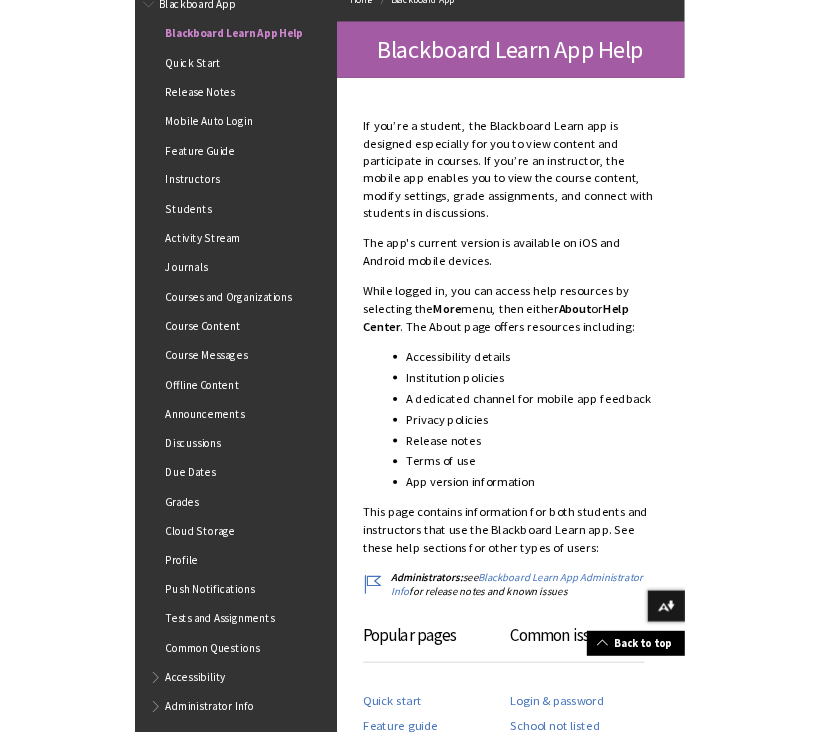 scroll, scrollTop: 353, scrollLeft: 0, axis: vertical 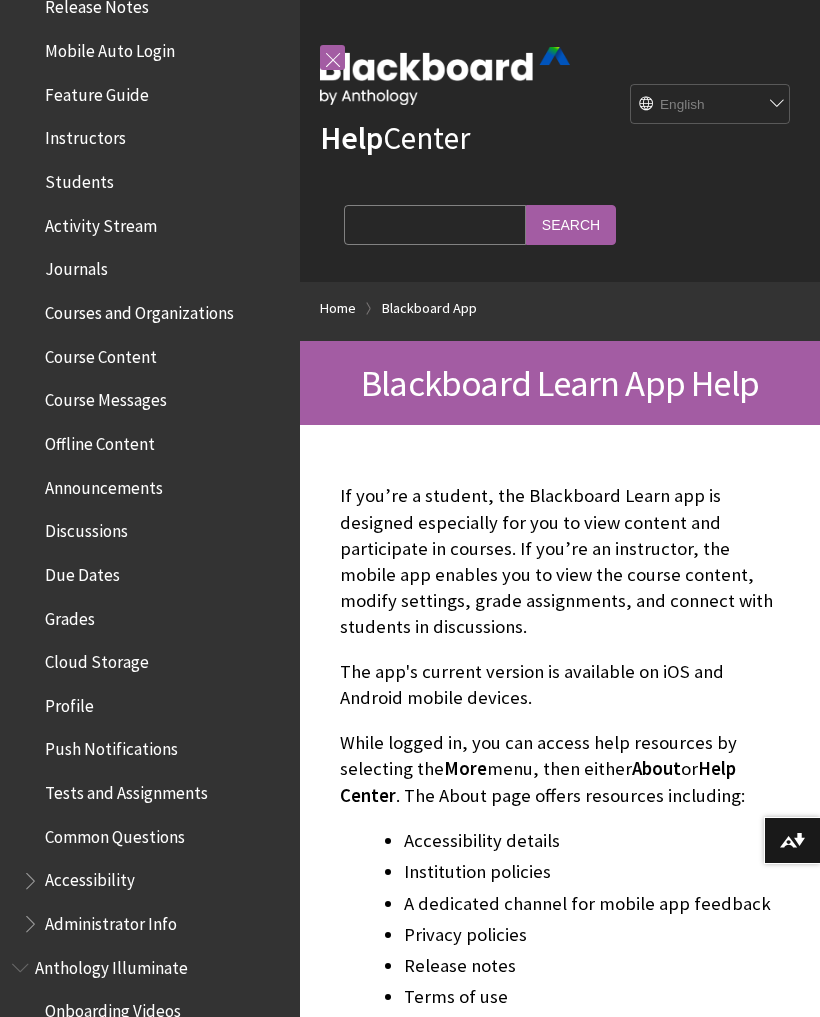 click at bounding box center [32, 308] 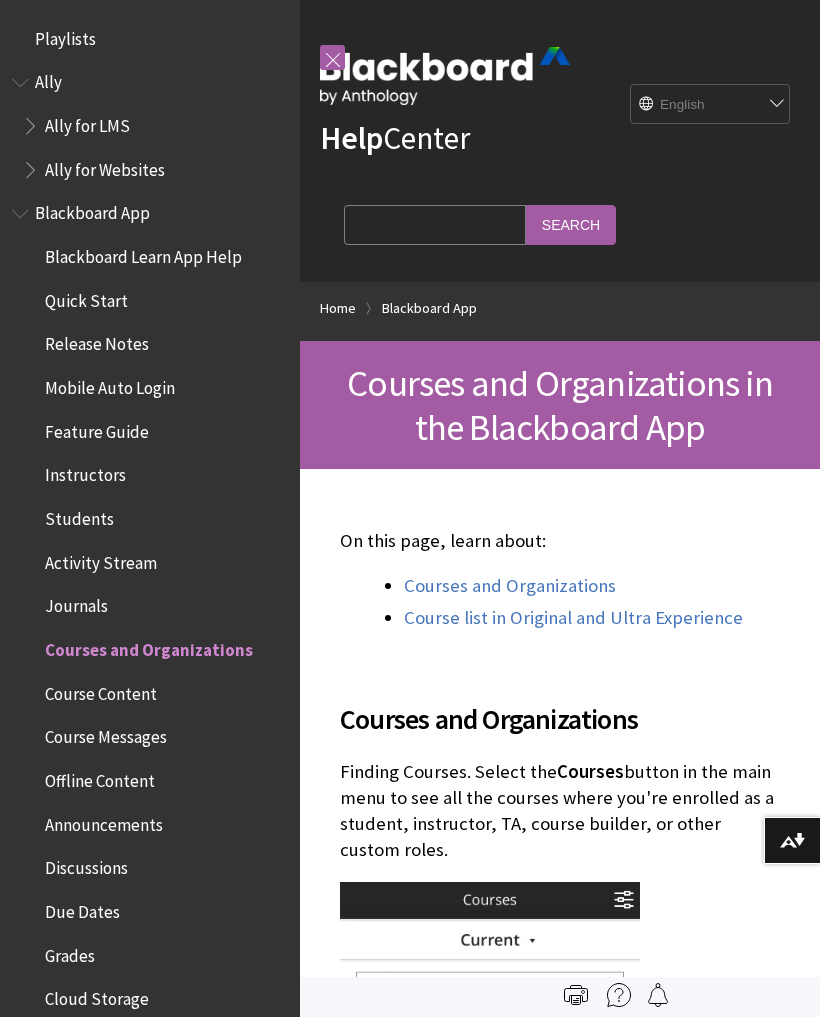 scroll, scrollTop: 0, scrollLeft: 0, axis: both 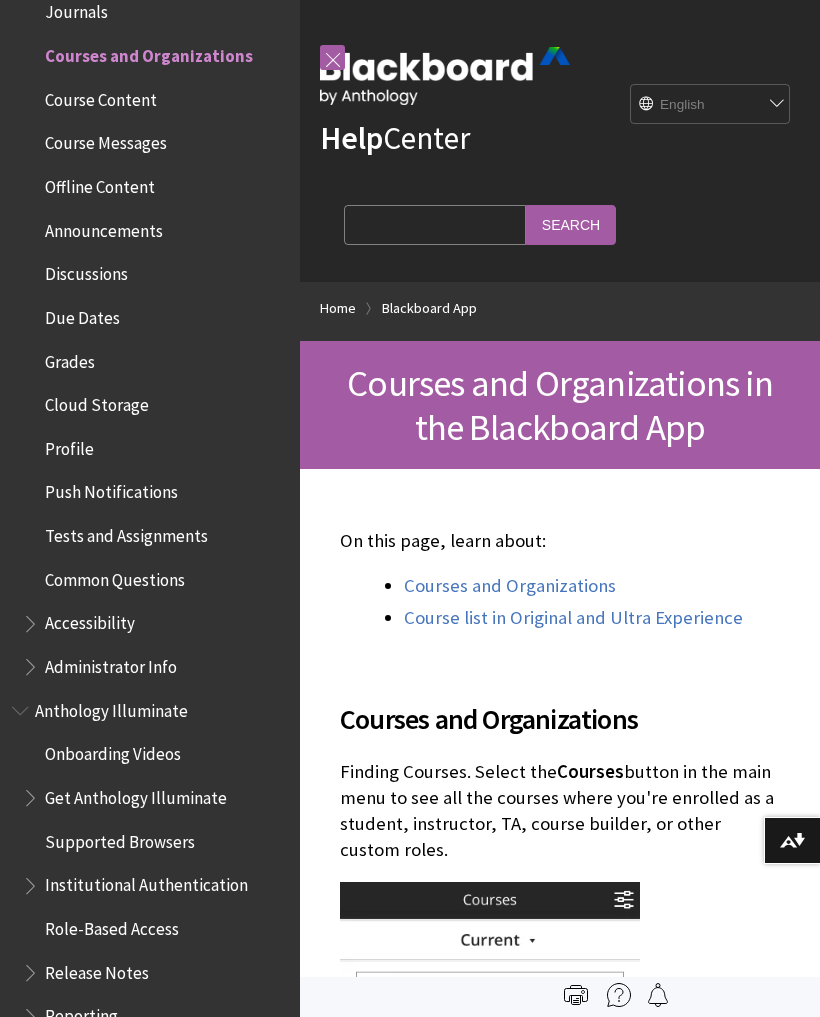 click on "Help  Center
English عربية Català Cymraeg Deutsch Español Suomi Français עברית Italiano 日本語 한국어 Nederlands Norsk (Bokmål) Português, [GEOGRAPHIC_DATA] Русский Svenska Türkçe 简体中文 Français Canadien
Search Query
Search" at bounding box center [560, 141] 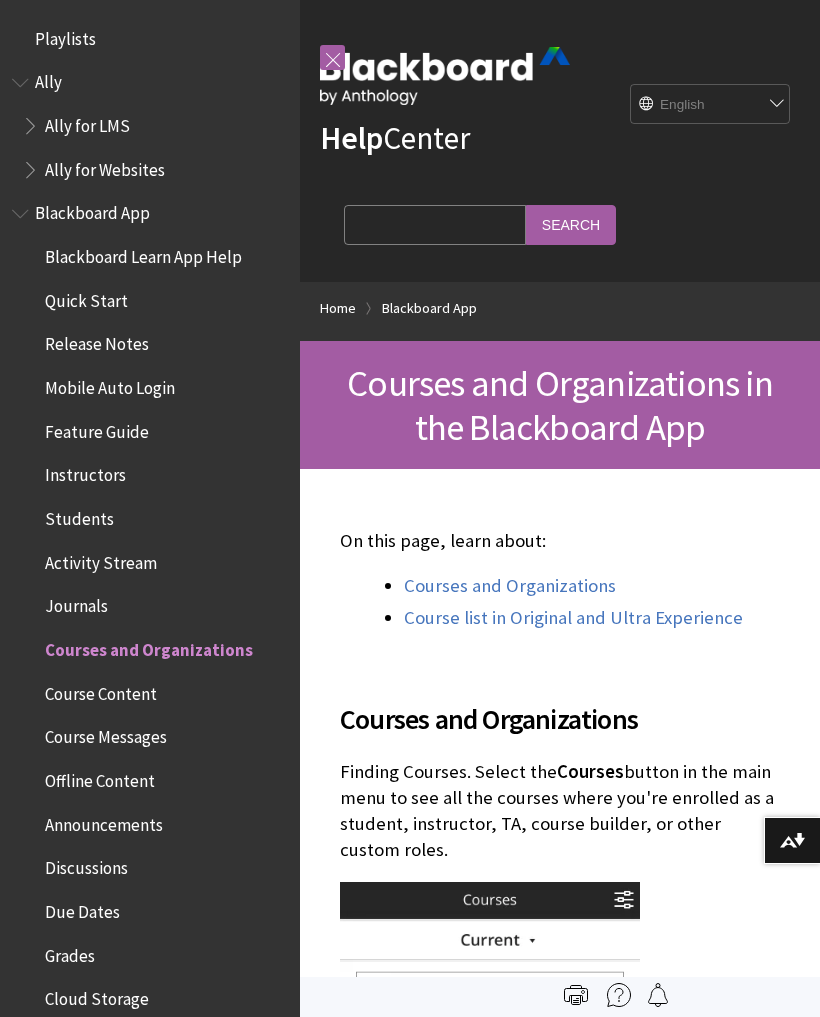 scroll, scrollTop: 0, scrollLeft: 0, axis: both 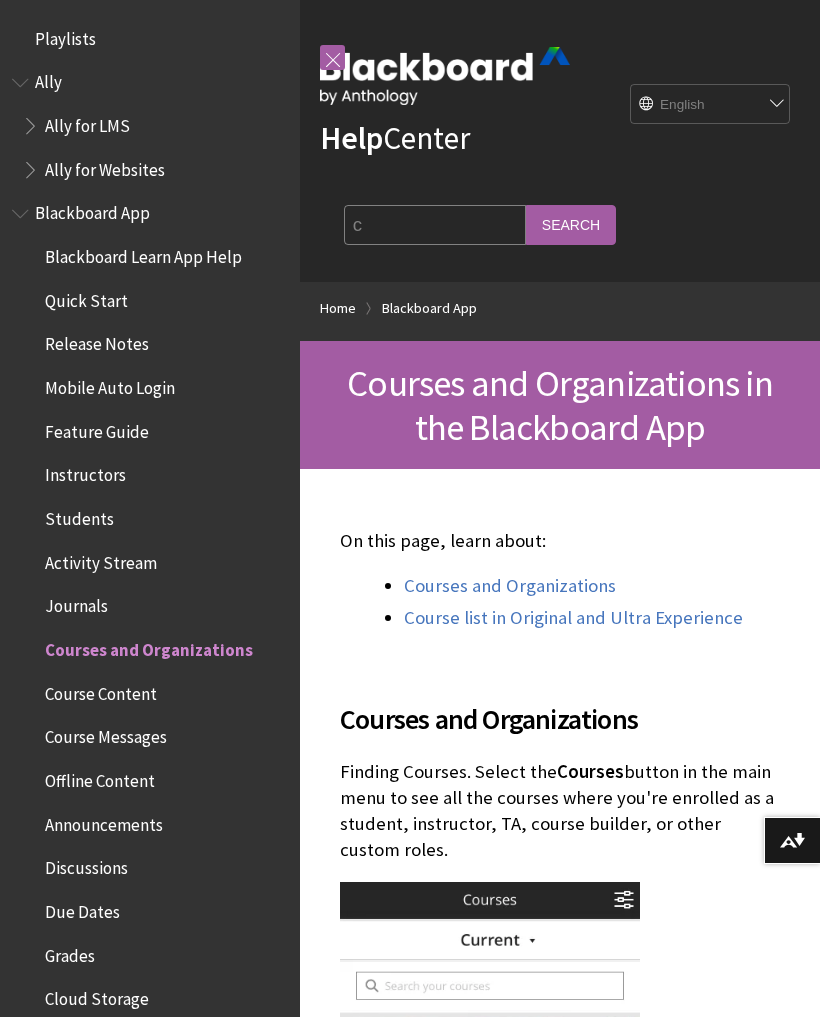 type on "cW" 